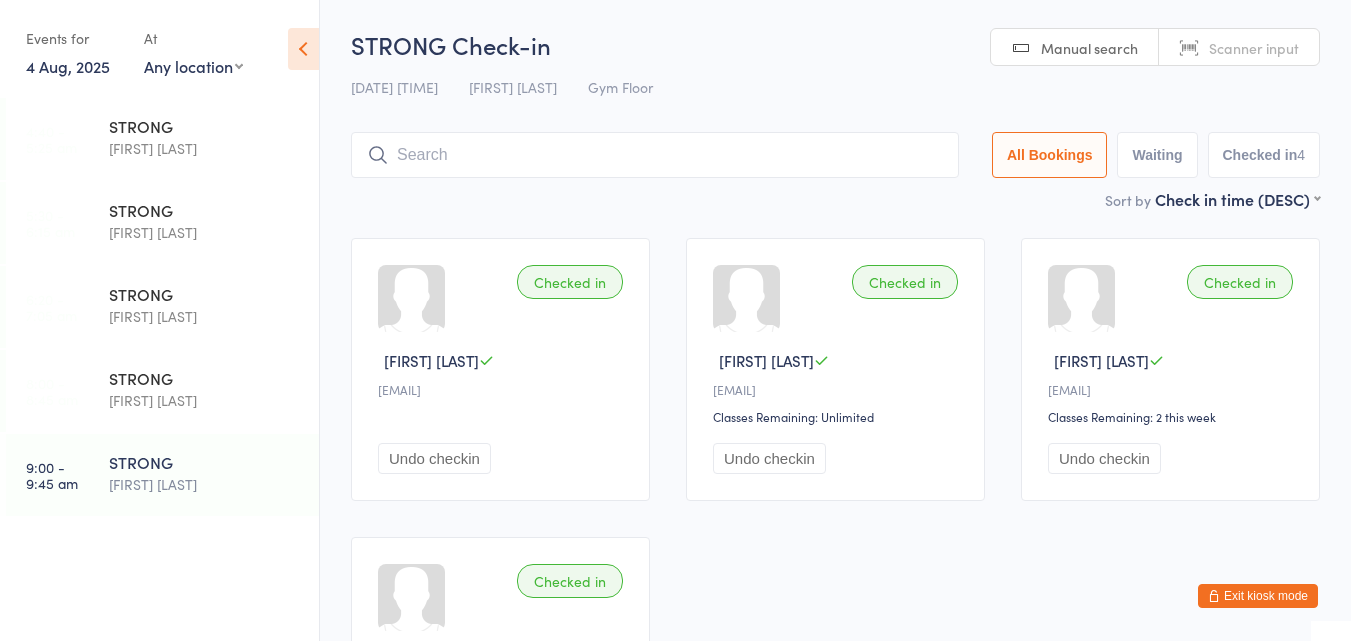 scroll, scrollTop: 0, scrollLeft: 0, axis: both 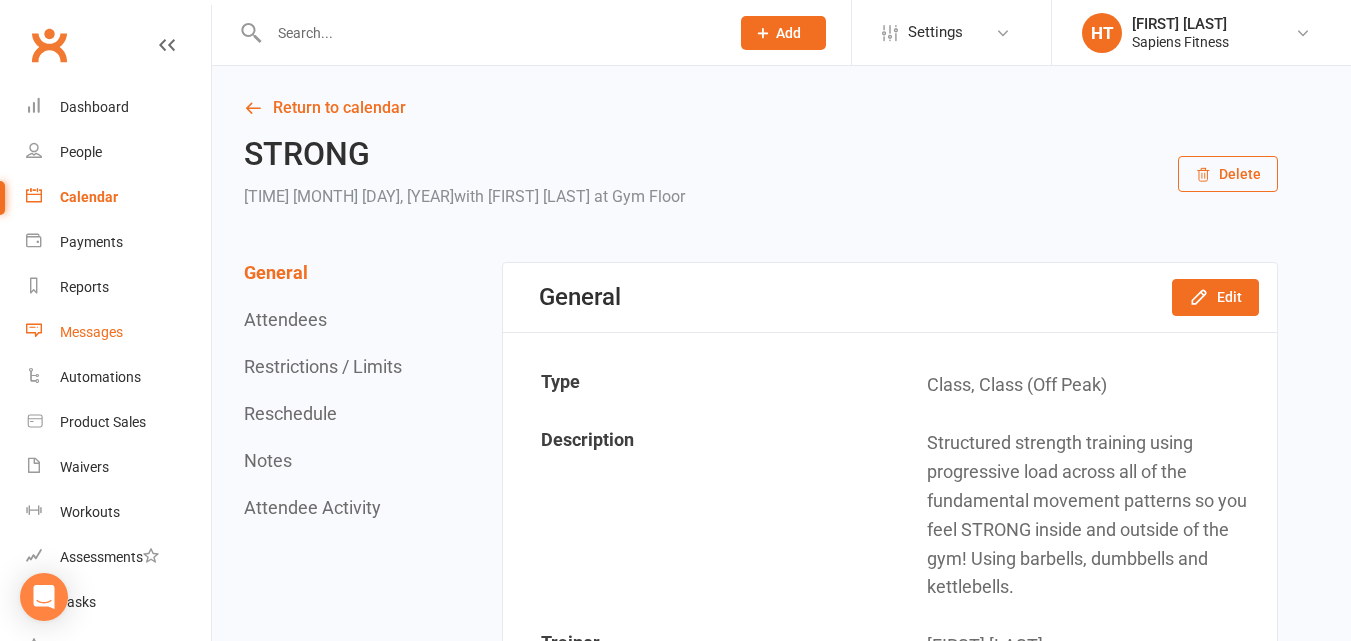 click on "Messages" at bounding box center (91, 332) 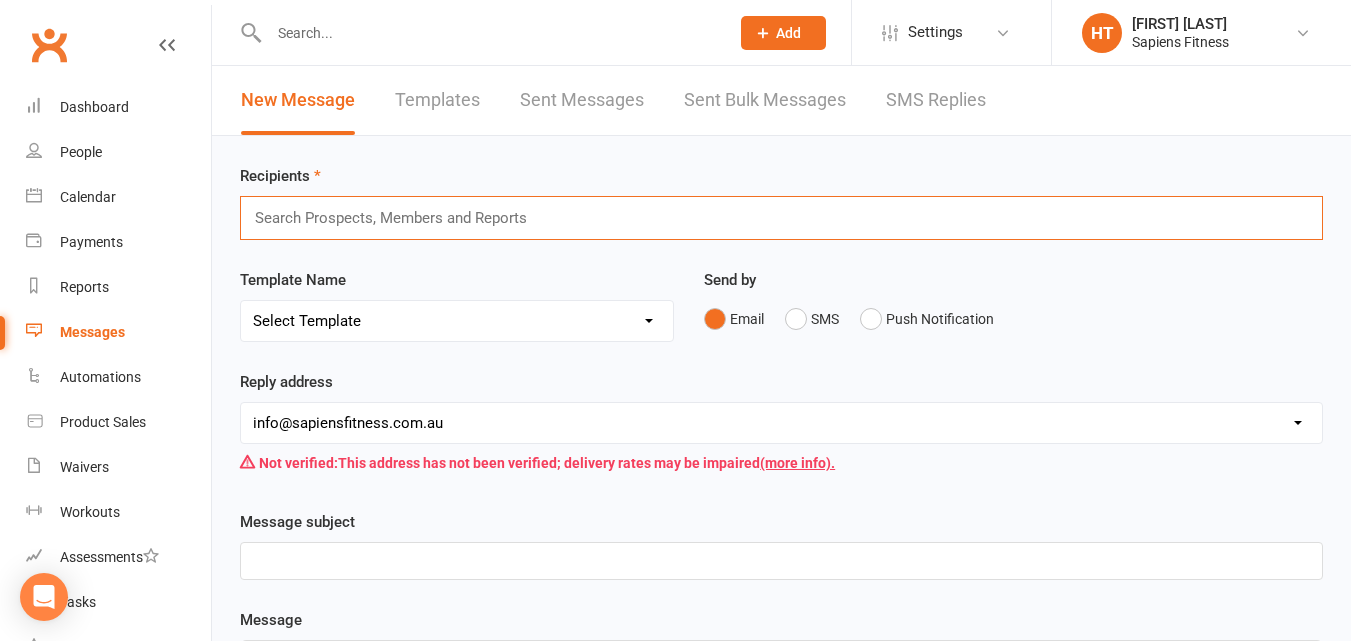click at bounding box center [399, 218] 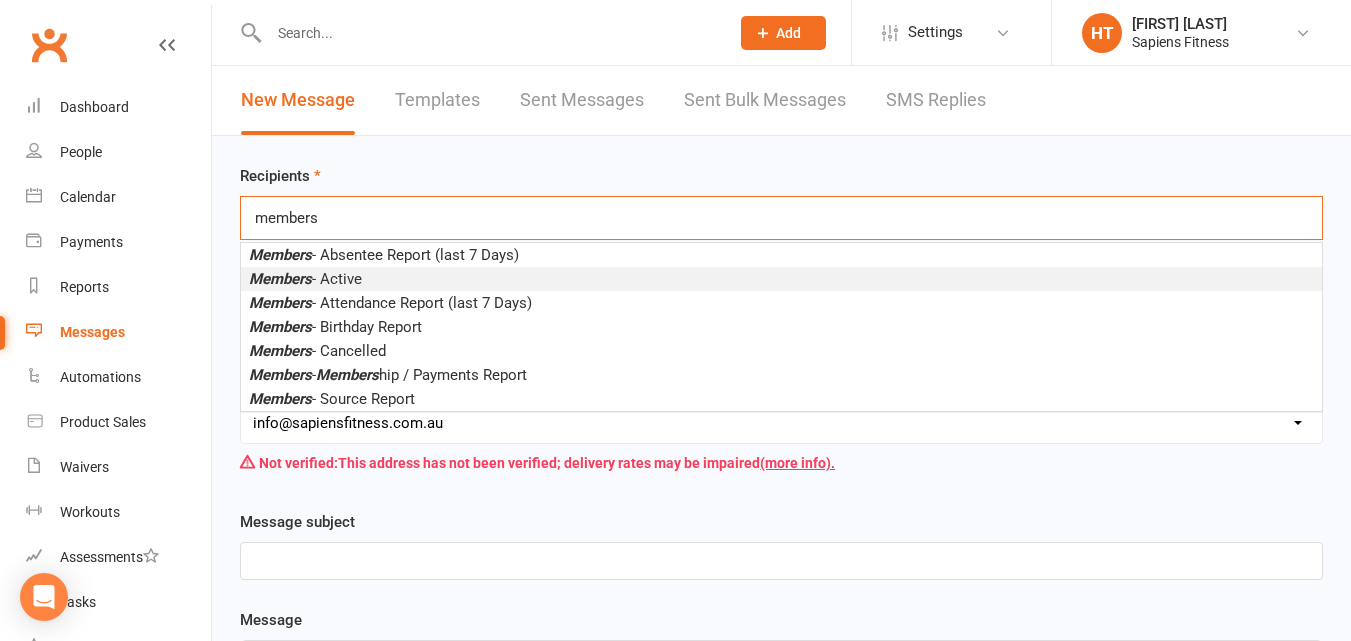 type on "members" 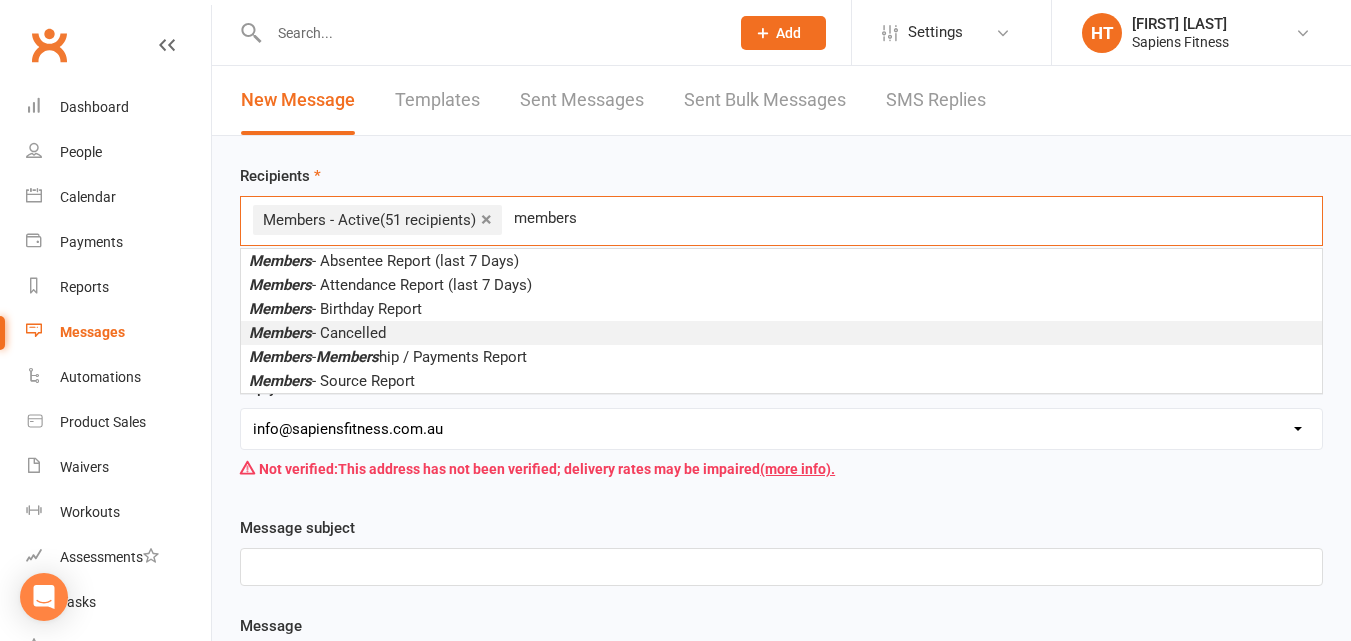 type on "members" 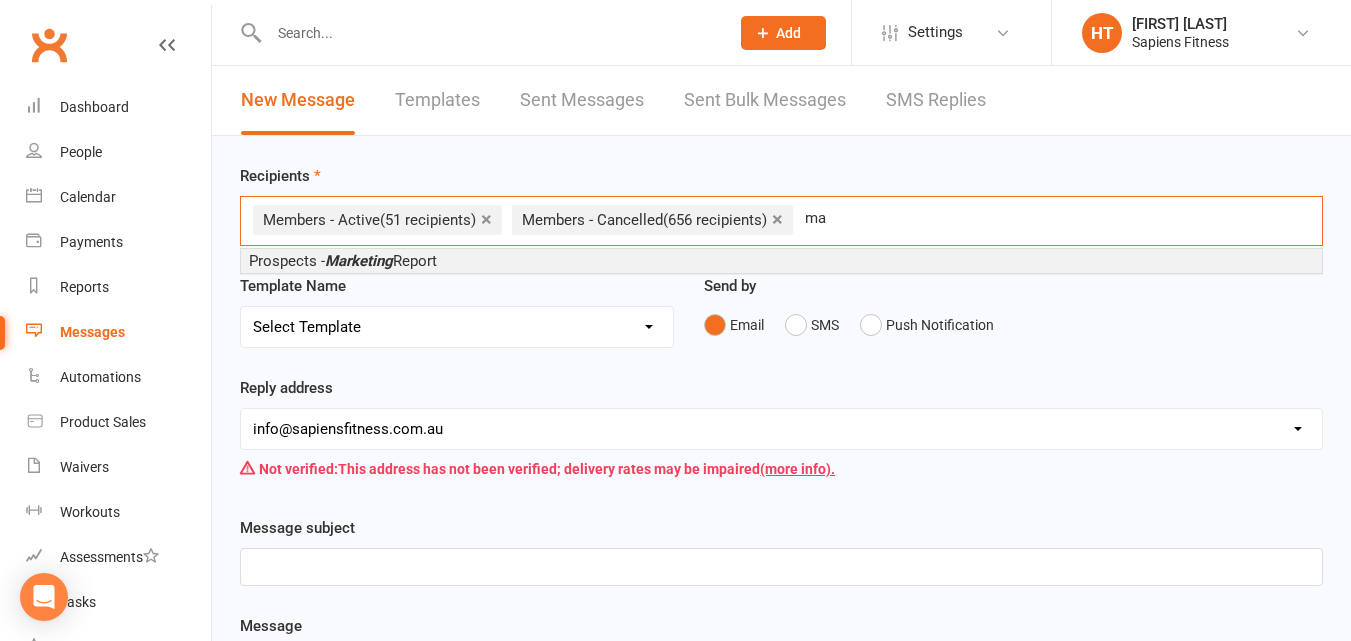 type on "m" 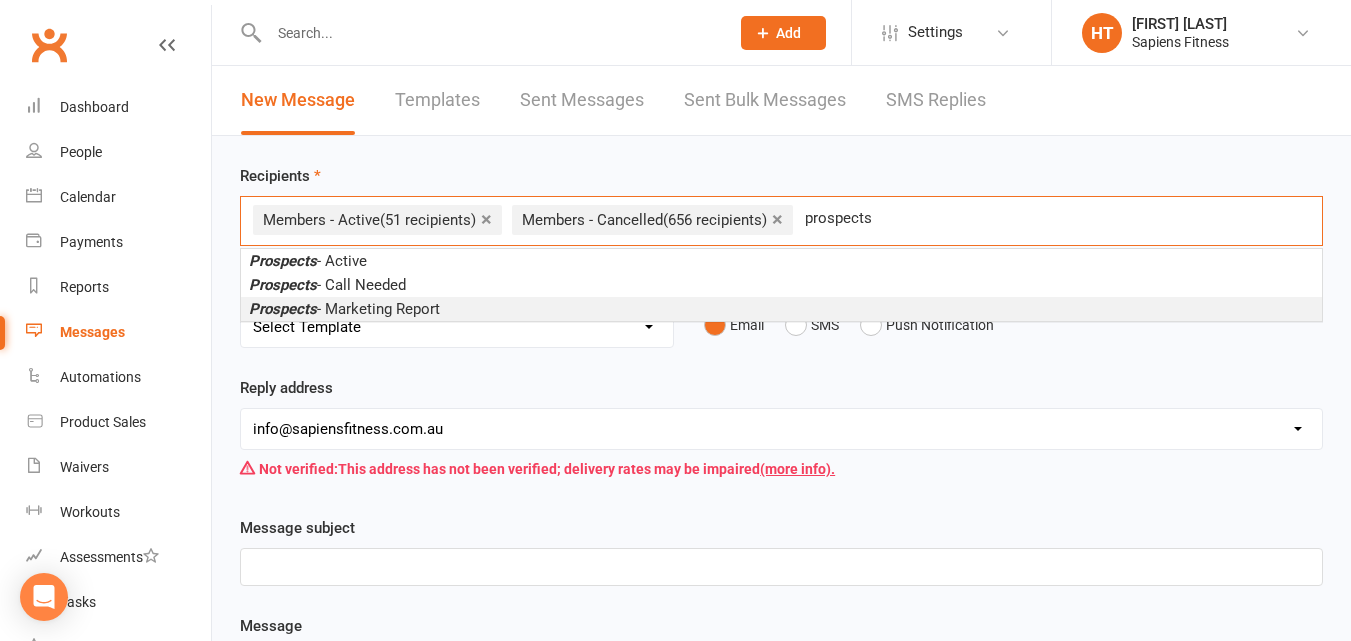 type on "prospects" 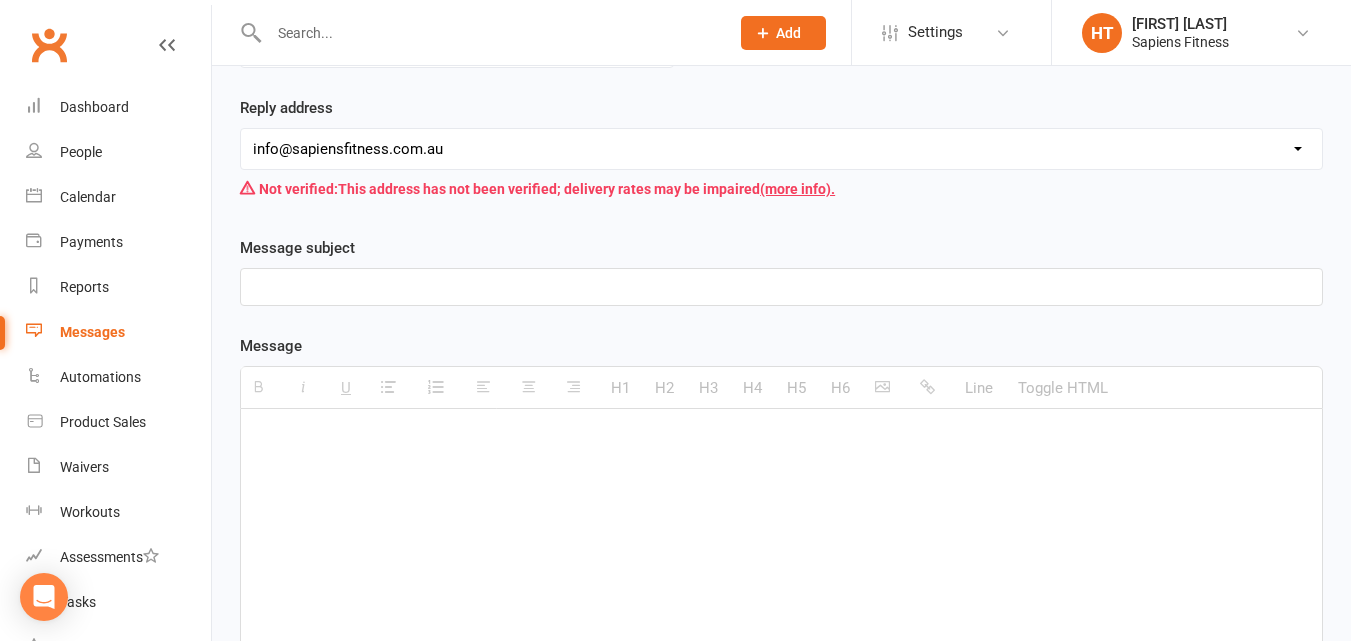 scroll, scrollTop: 311, scrollLeft: 0, axis: vertical 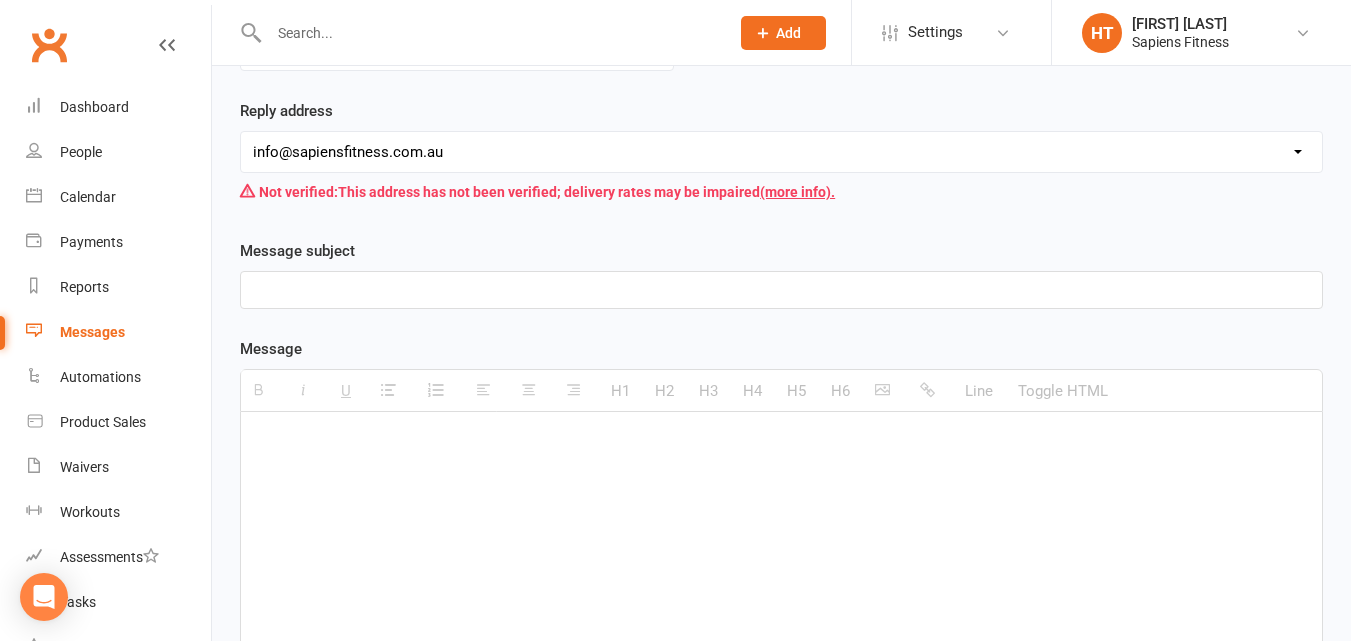 click at bounding box center (781, 290) 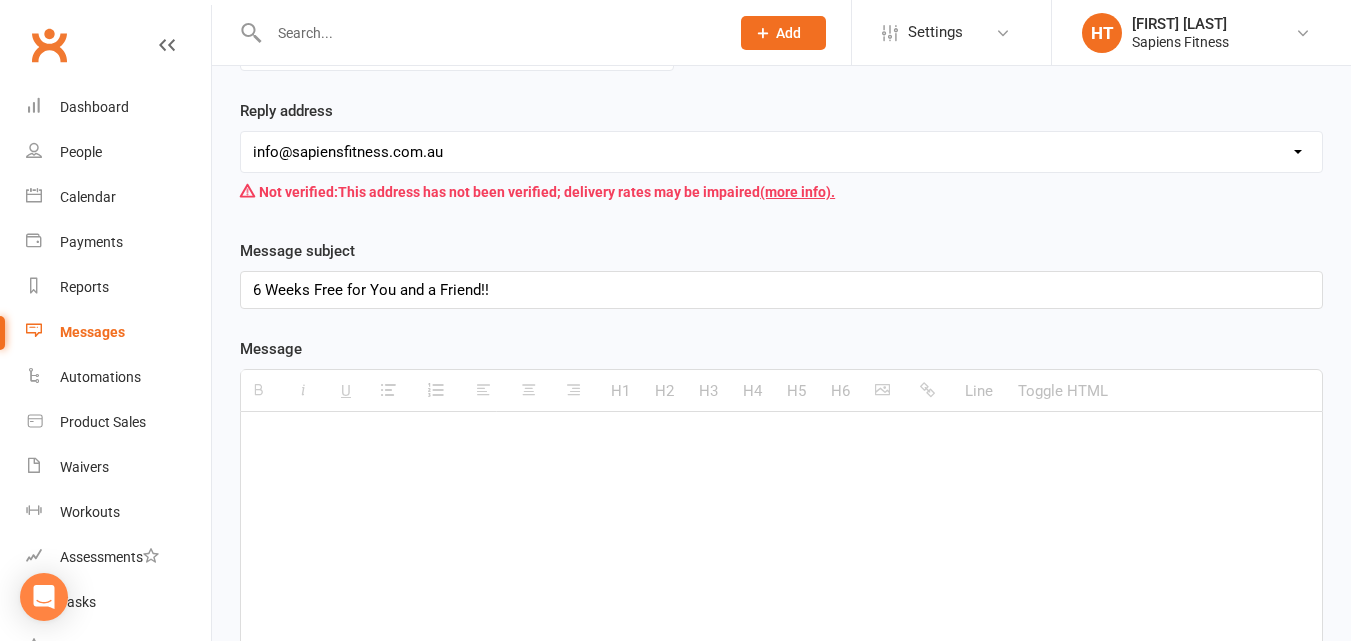 click at bounding box center [781, 562] 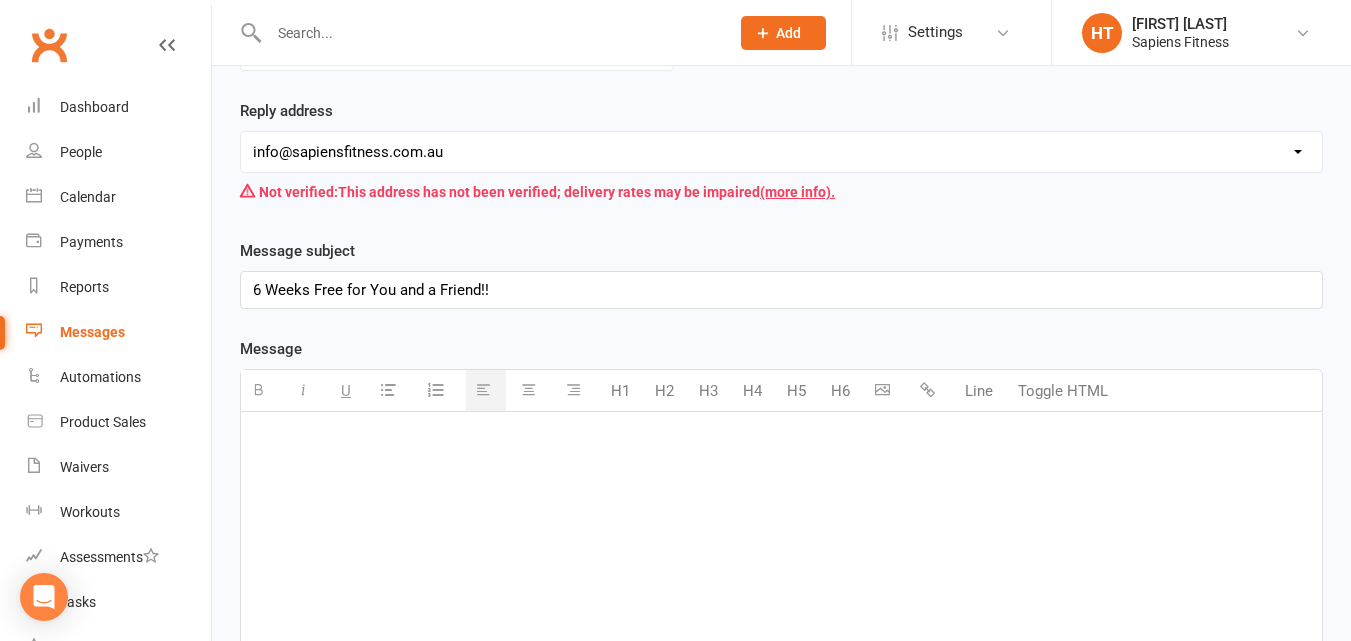 paste 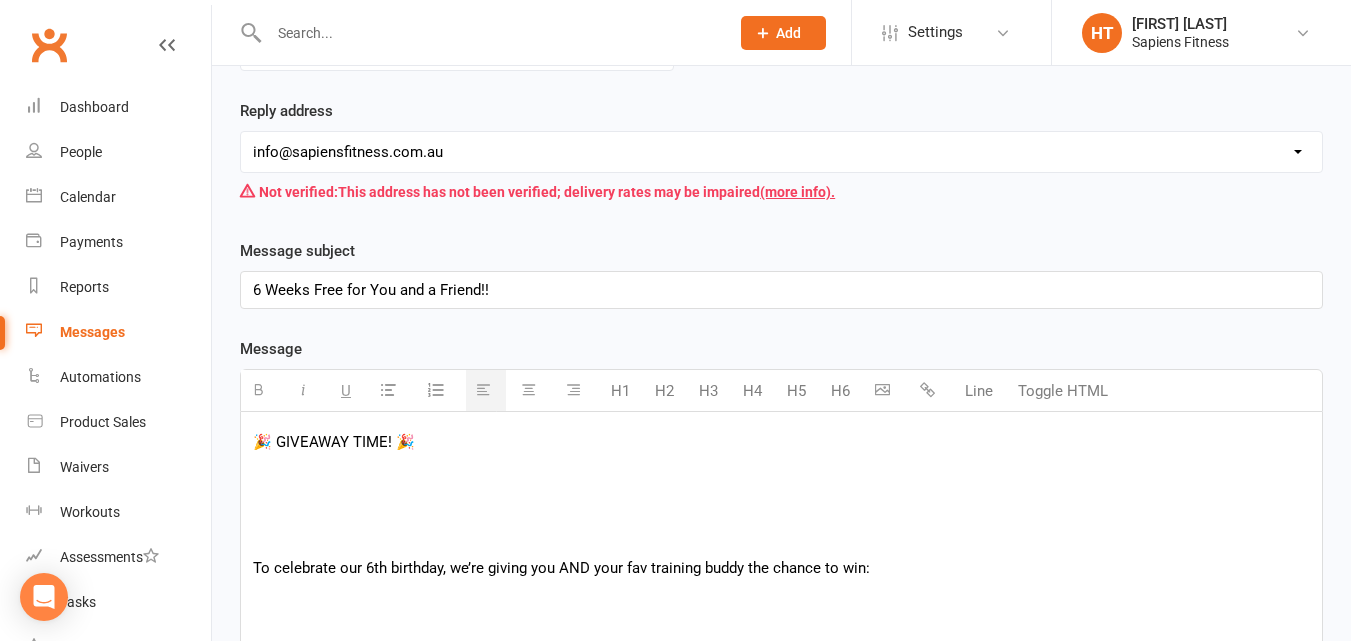 click on "[PHONE]" at bounding box center (781, 975) 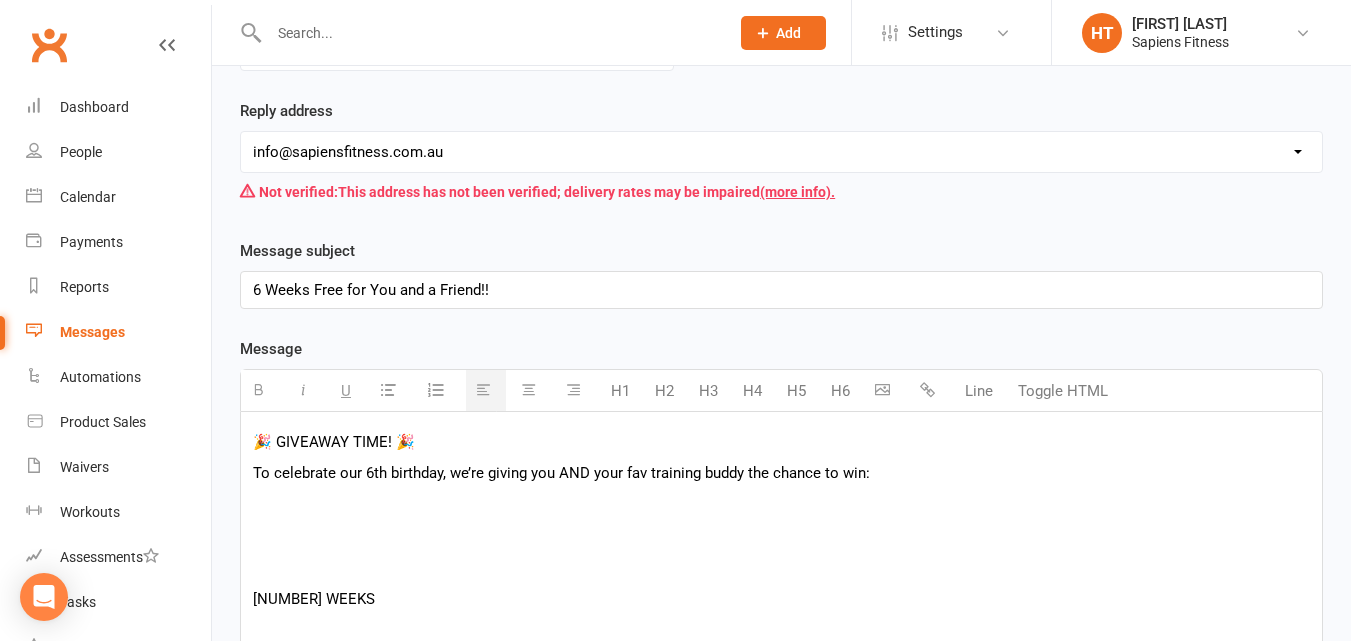 click on "[NUMBER] WEEKS" at bounding box center [781, 599] 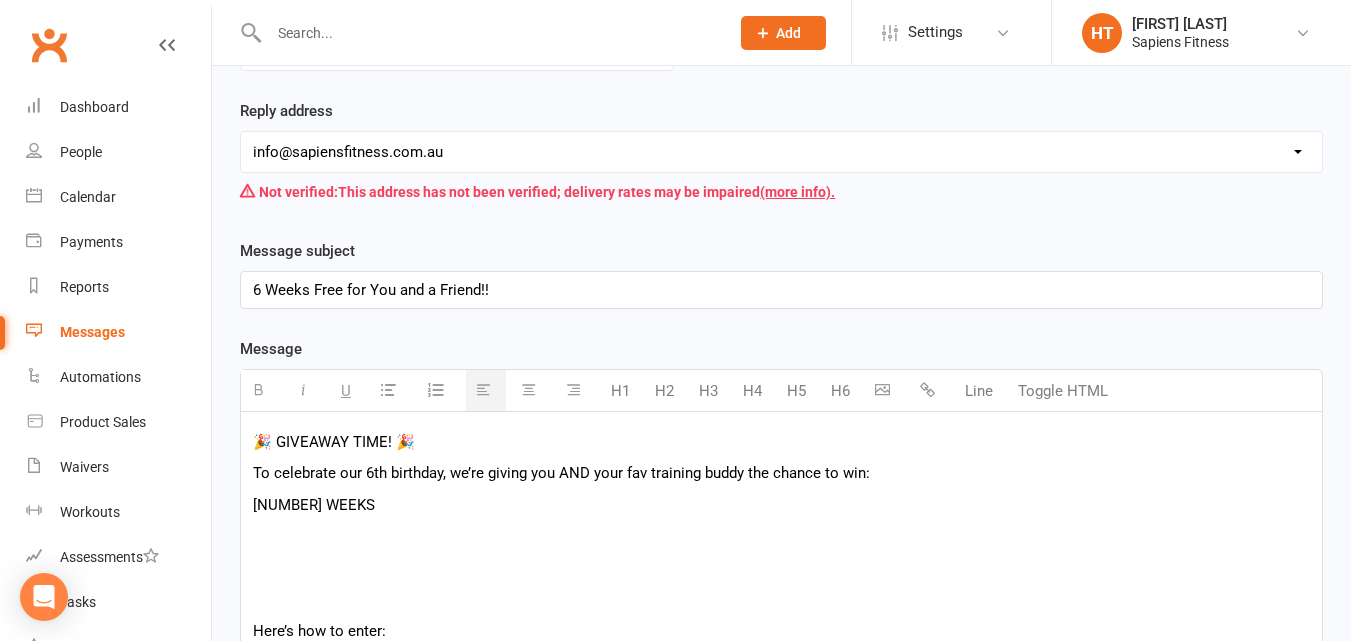 click on "[PHONE]" at bounding box center [781, 880] 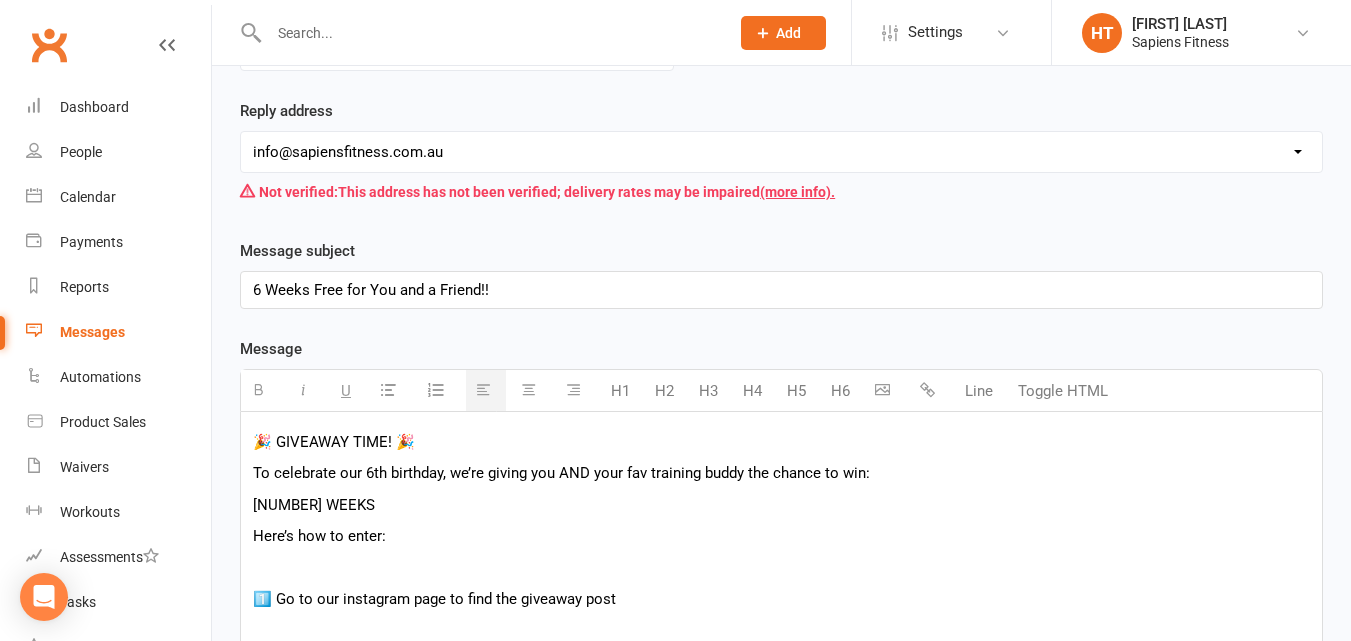 click on "[PHONE]" at bounding box center (781, 833) 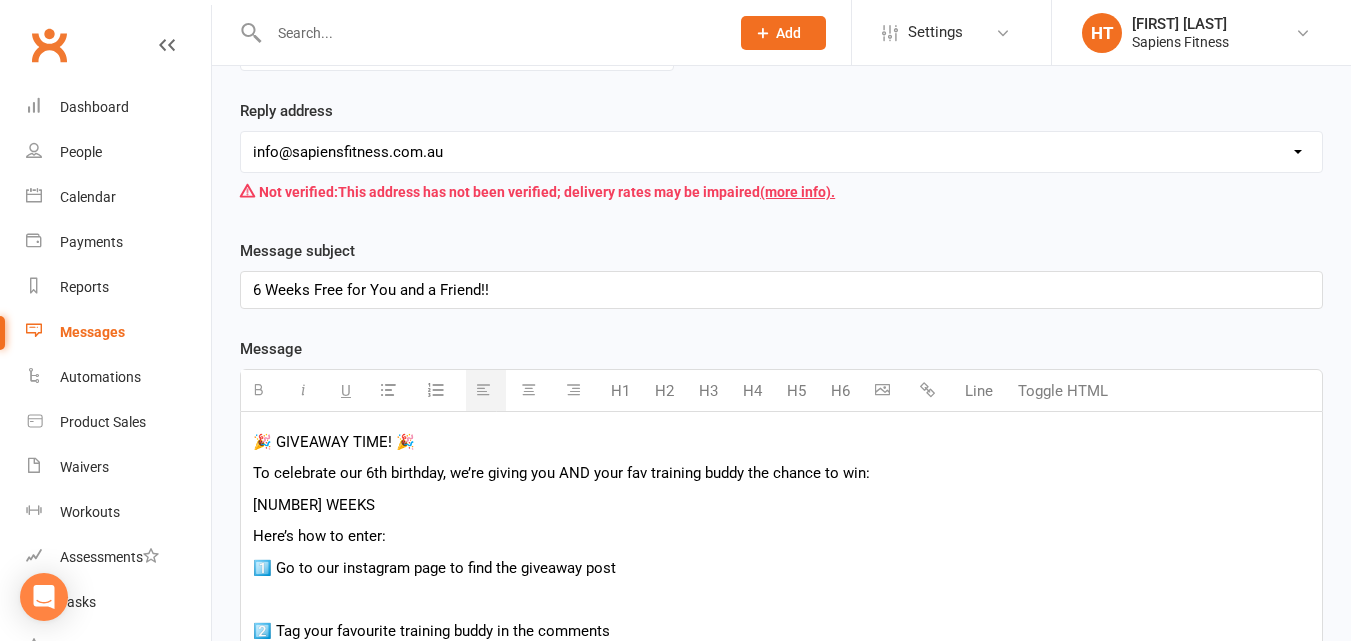 click on "1️⃣ Go to our instagram page to find the giveaway post" at bounding box center [781, 568] 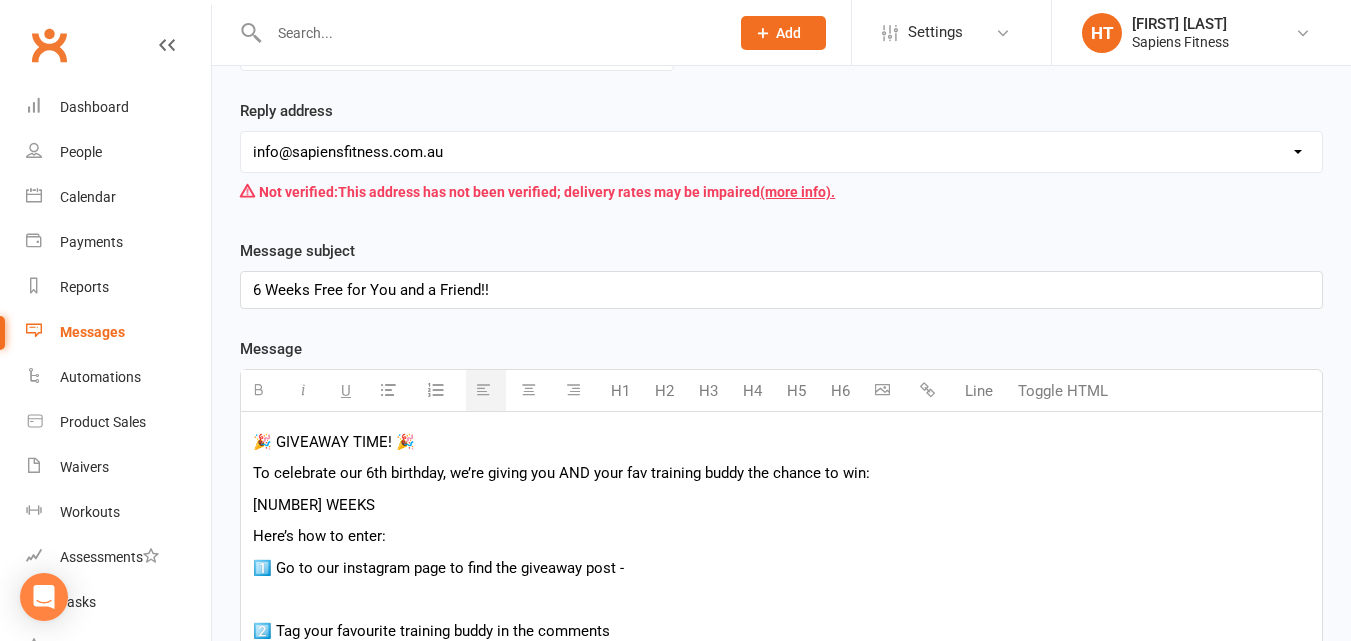 click at bounding box center (927, 389) 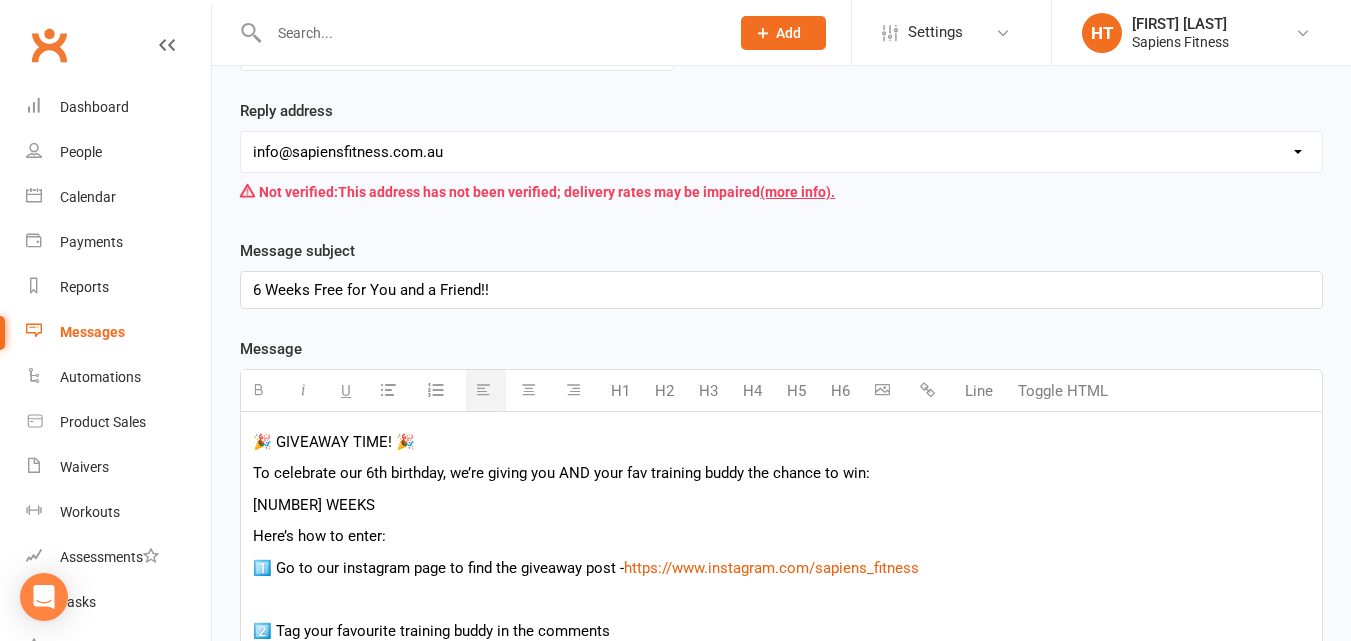 click on "[PHONE]" at bounding box center [781, 817] 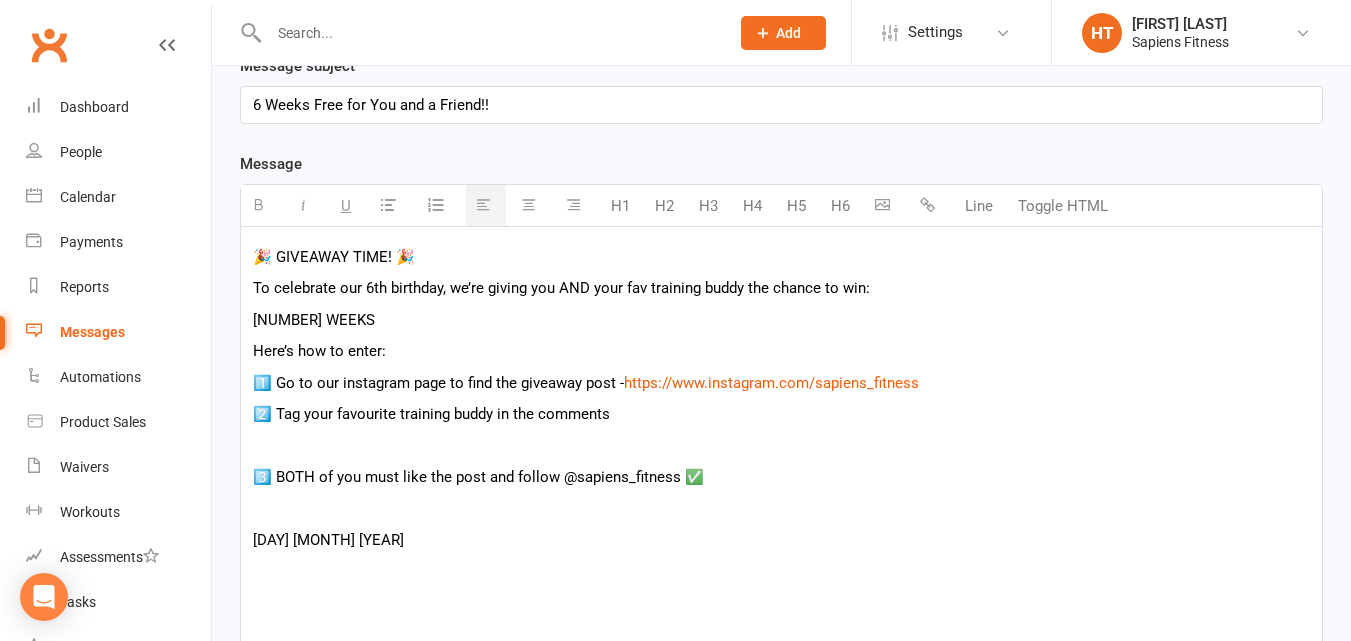 scroll, scrollTop: 502, scrollLeft: 0, axis: vertical 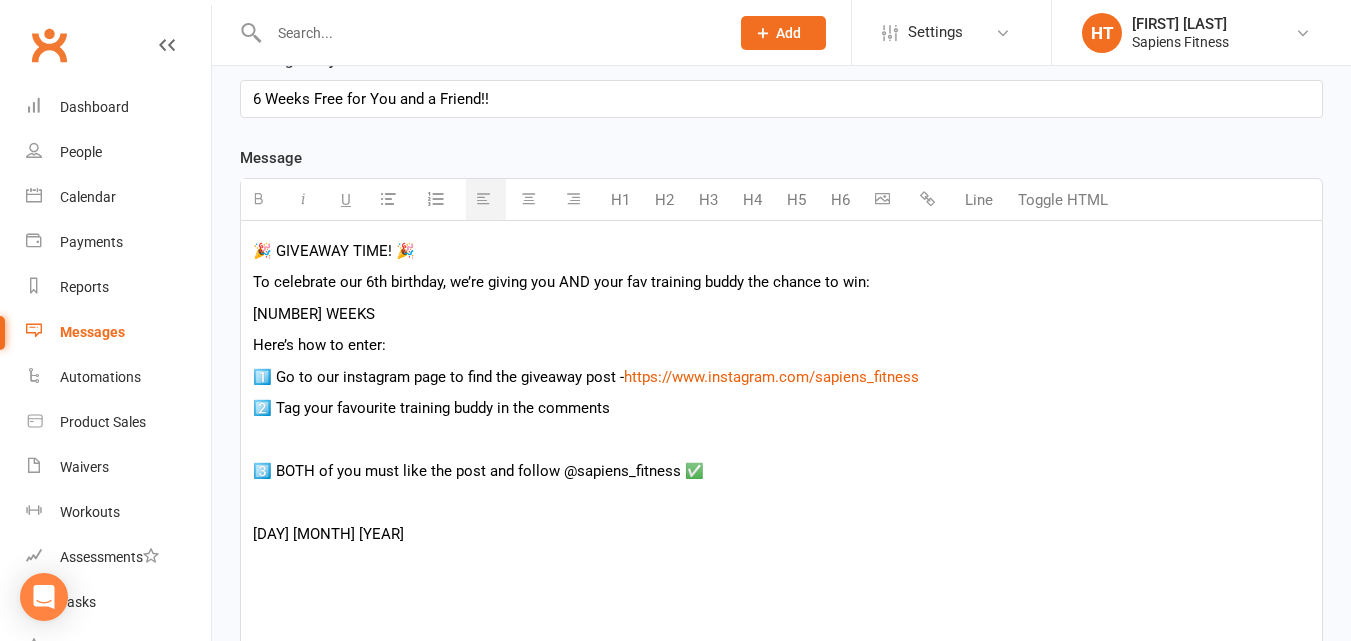 click on "3️⃣ BOTH of you must like the post and follow @sapiens_fitness ✅" at bounding box center [781, 471] 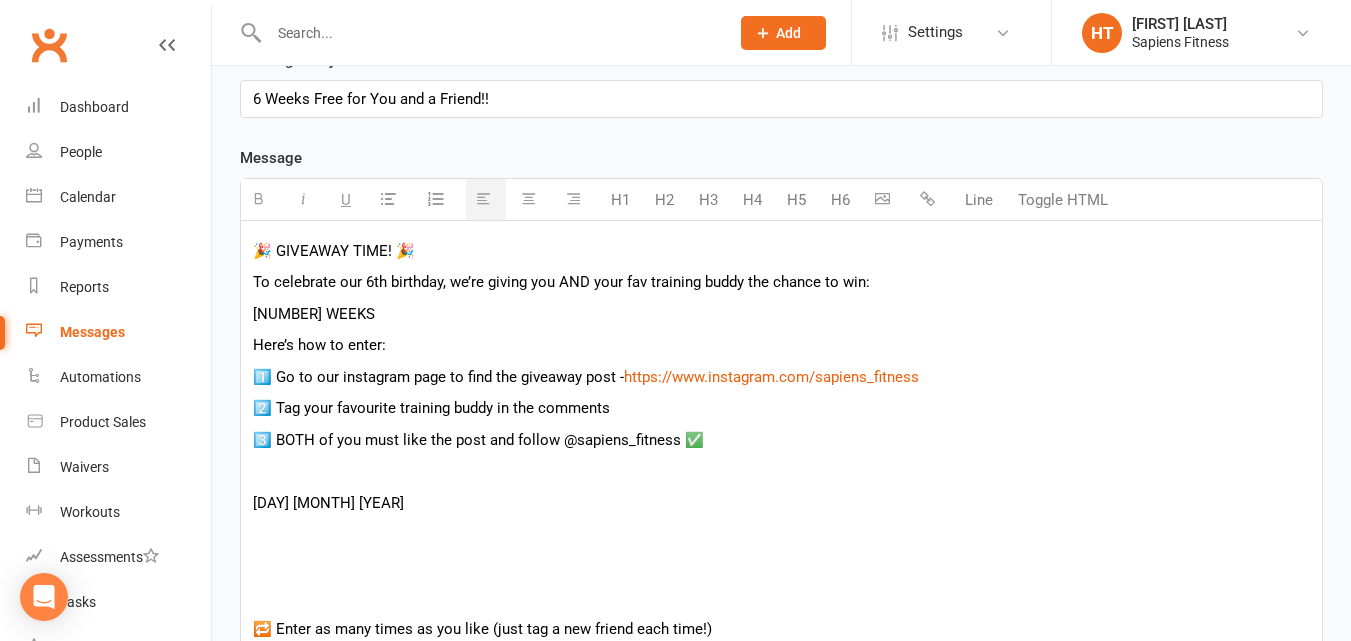 click on "[PHONE]" at bounding box center [781, 595] 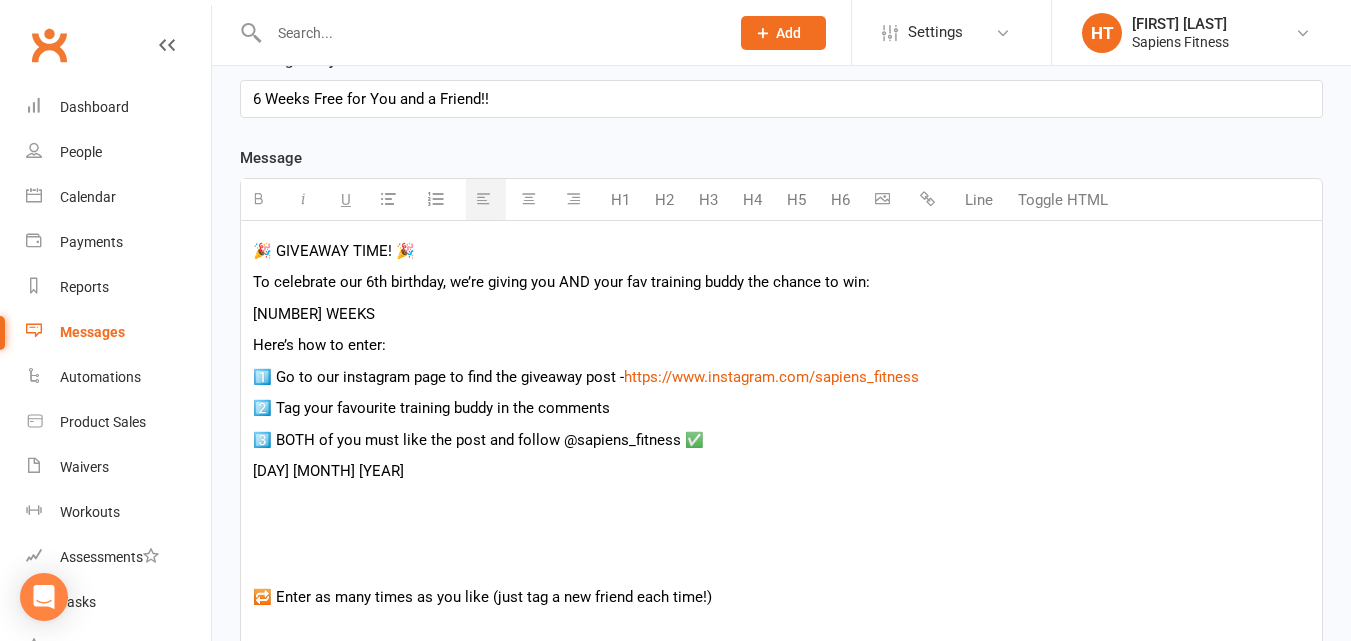 click on "🔁 Enter as many times as you like (just tag a new friend each time!)" at bounding box center (781, 597) 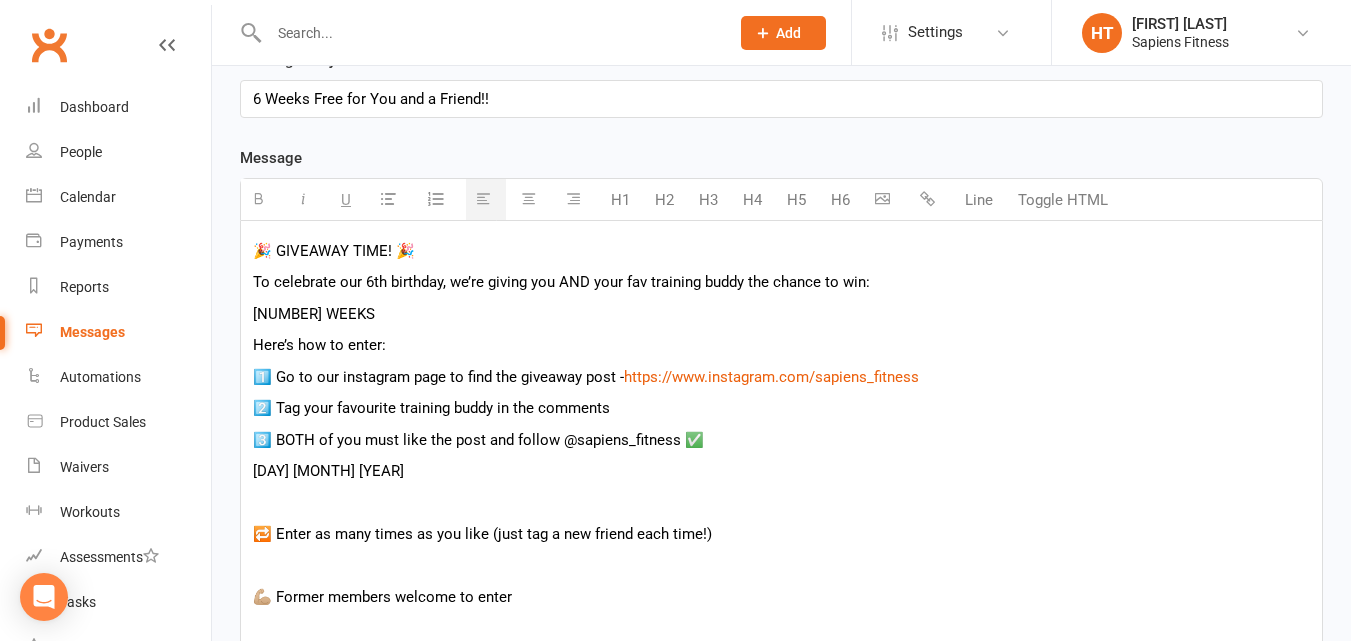 click on "[PHONE]" at bounding box center (781, 548) 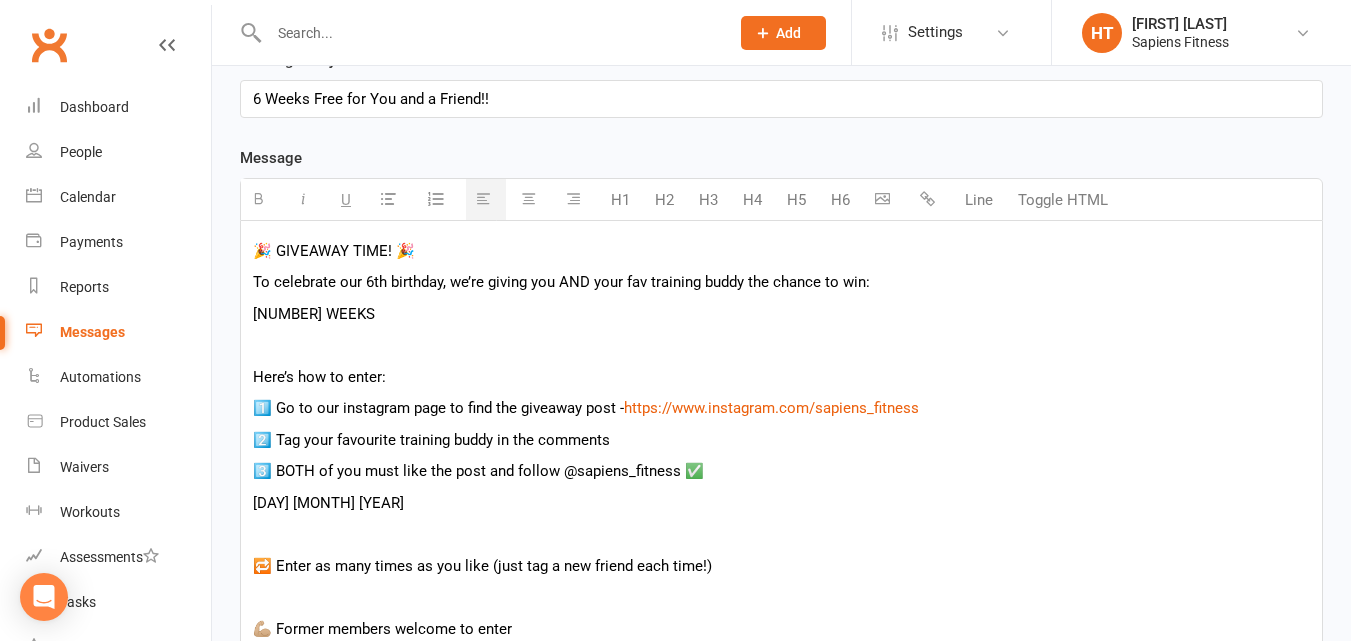 click on "[PHONE]" at bounding box center [781, 563] 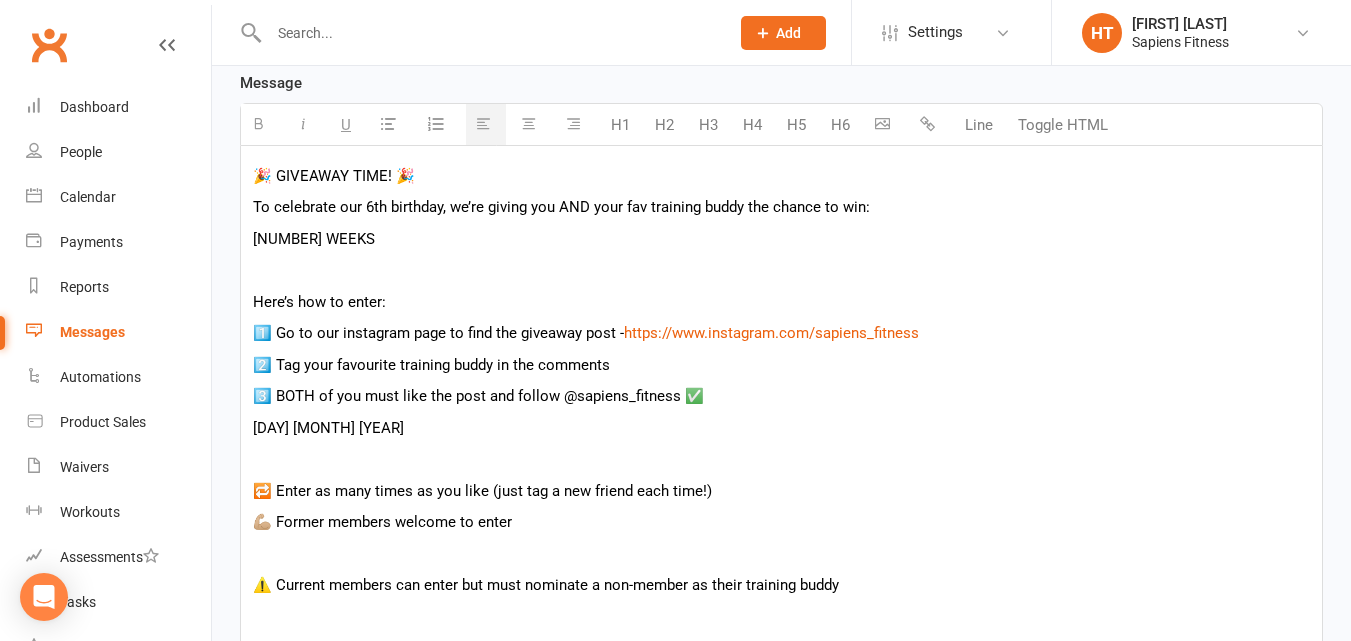 scroll, scrollTop: 655, scrollLeft: 0, axis: vertical 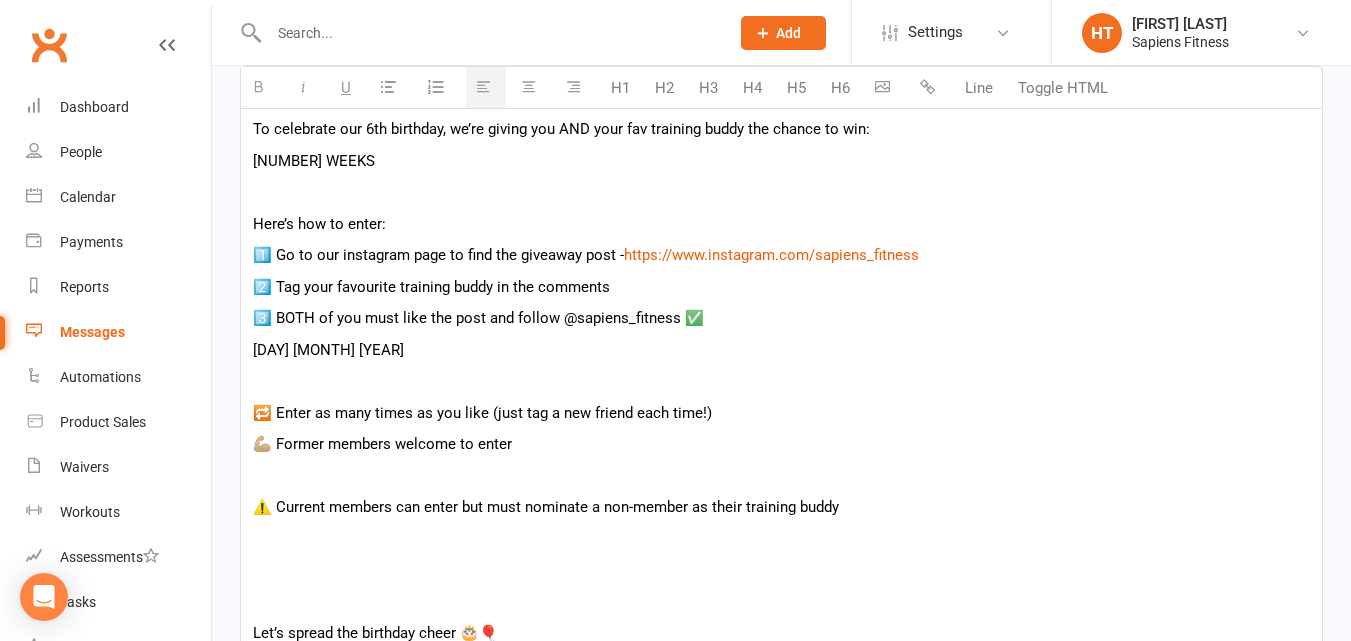 click on "⚠️ Current members can enter but must nominate a non-member as their training buddy" at bounding box center (781, 507) 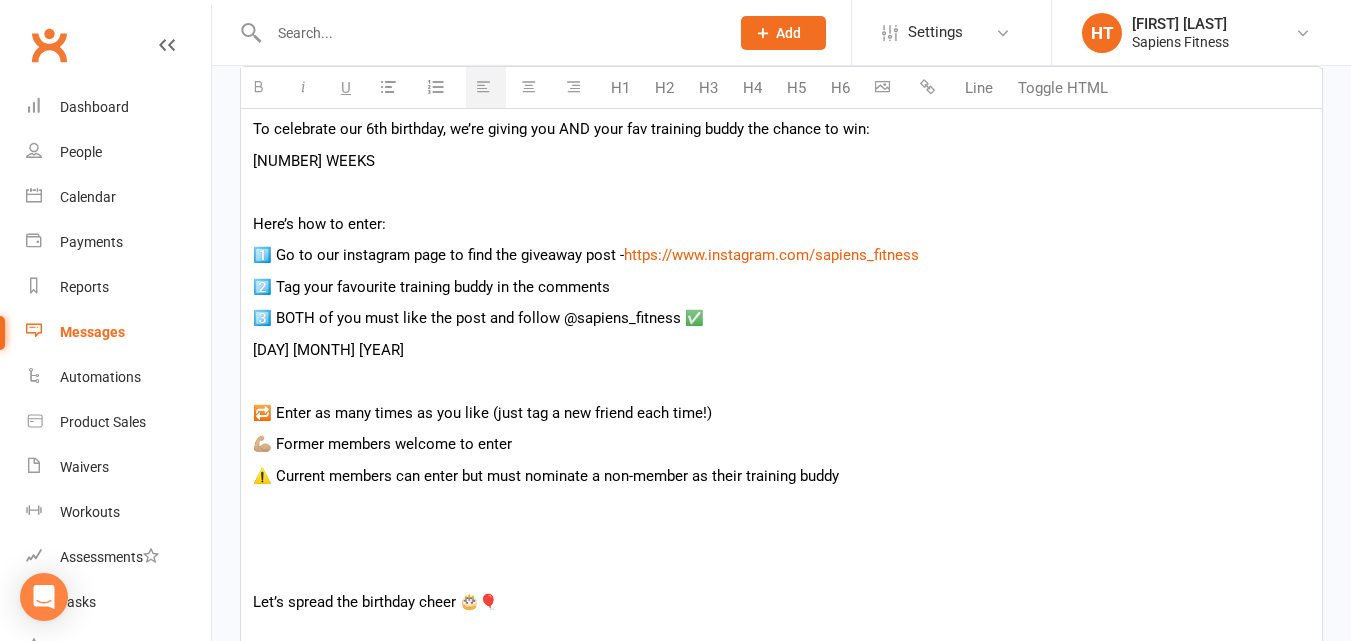 click on "[PHONE]" at bounding box center [781, 379] 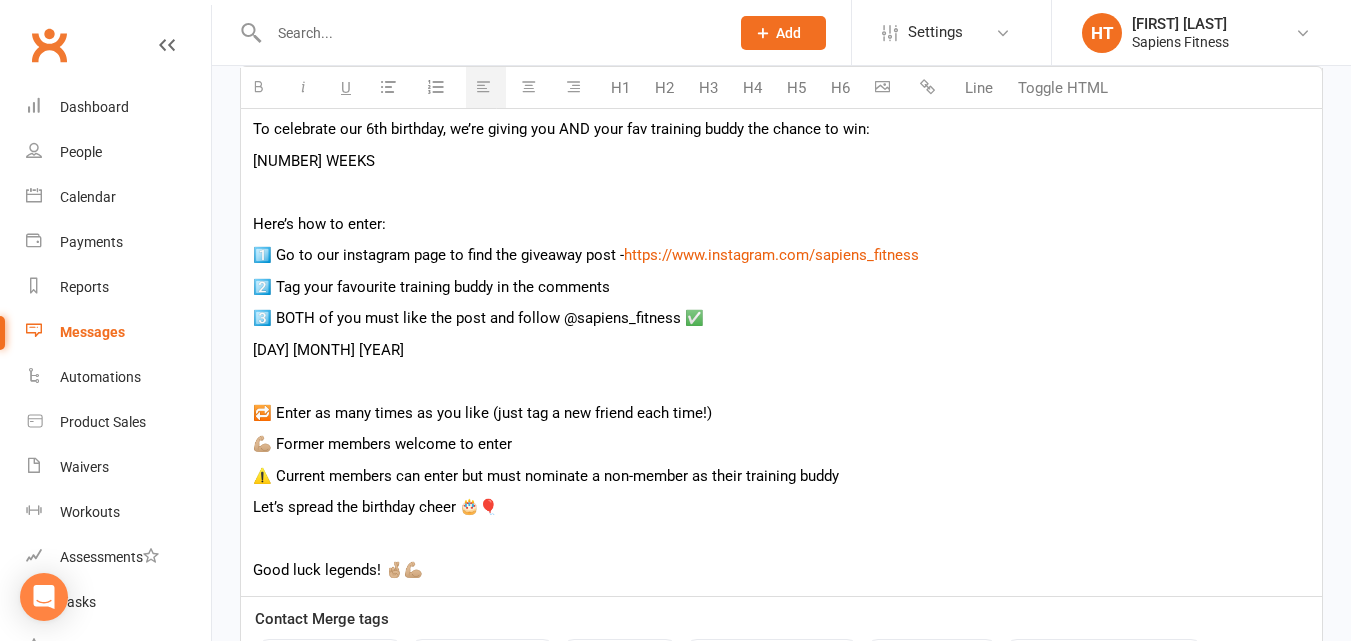 click on "[PHONE]" at bounding box center (781, 332) 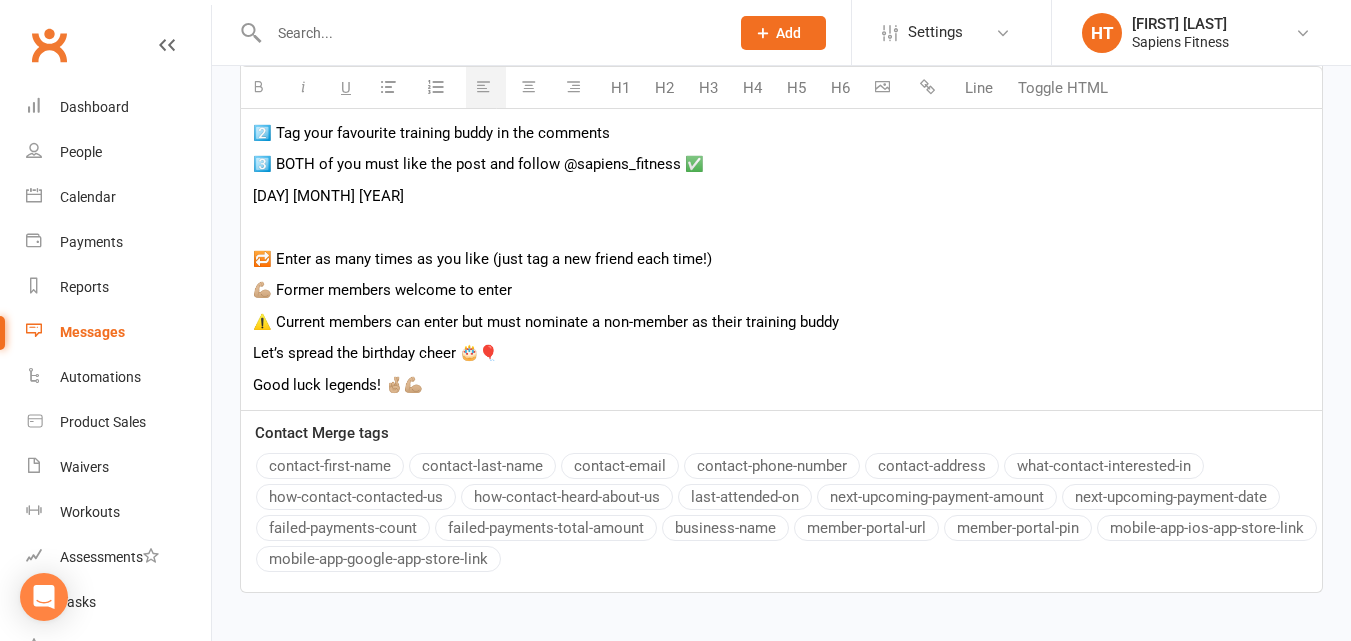 scroll, scrollTop: 940, scrollLeft: 0, axis: vertical 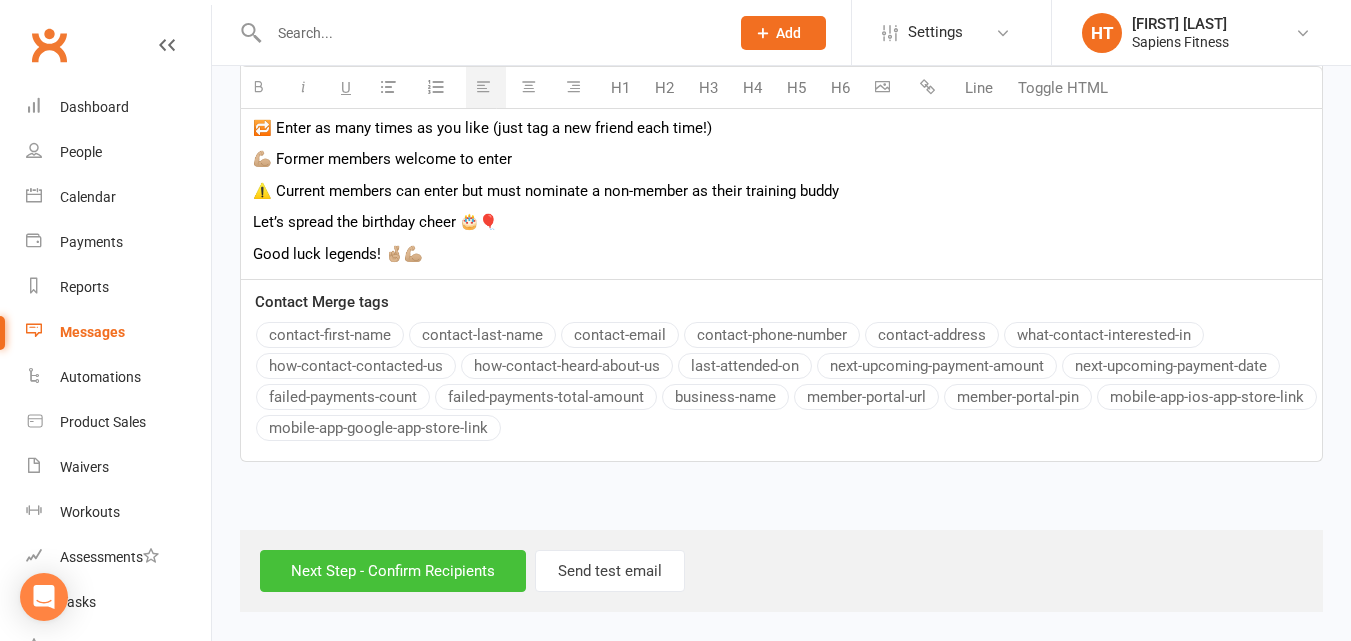 click on "Next Step - Confirm Recipients" at bounding box center [393, 571] 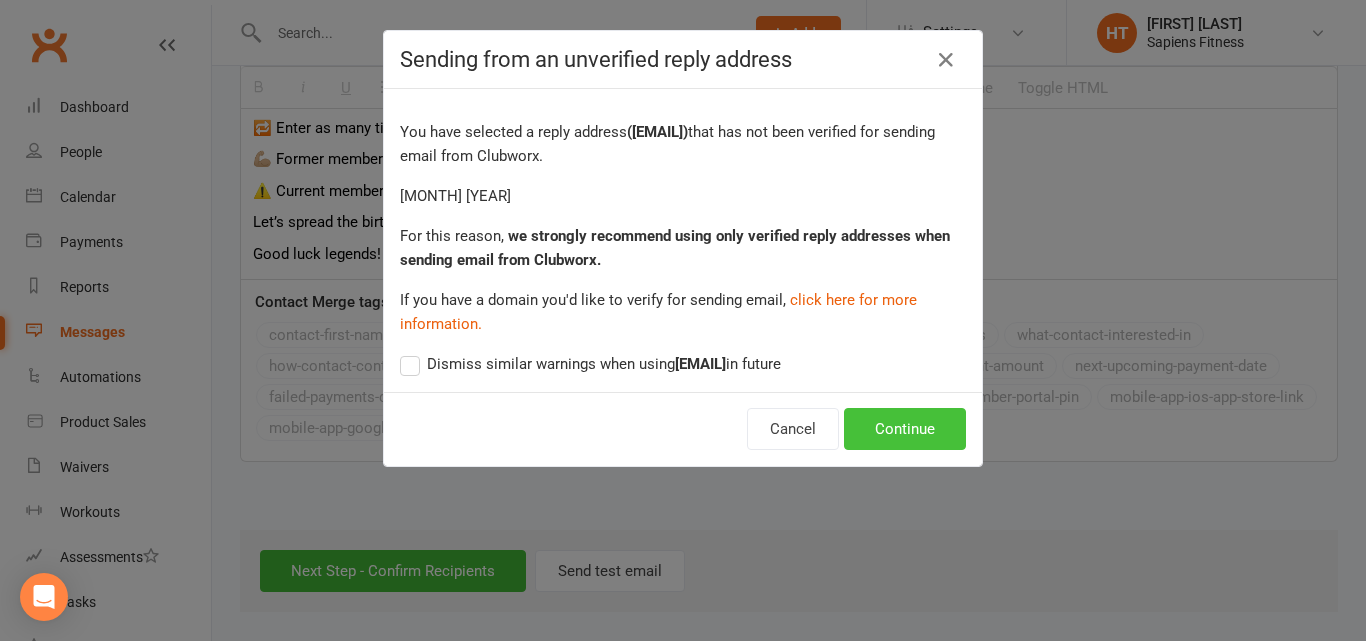 click on "Continue" at bounding box center (905, 429) 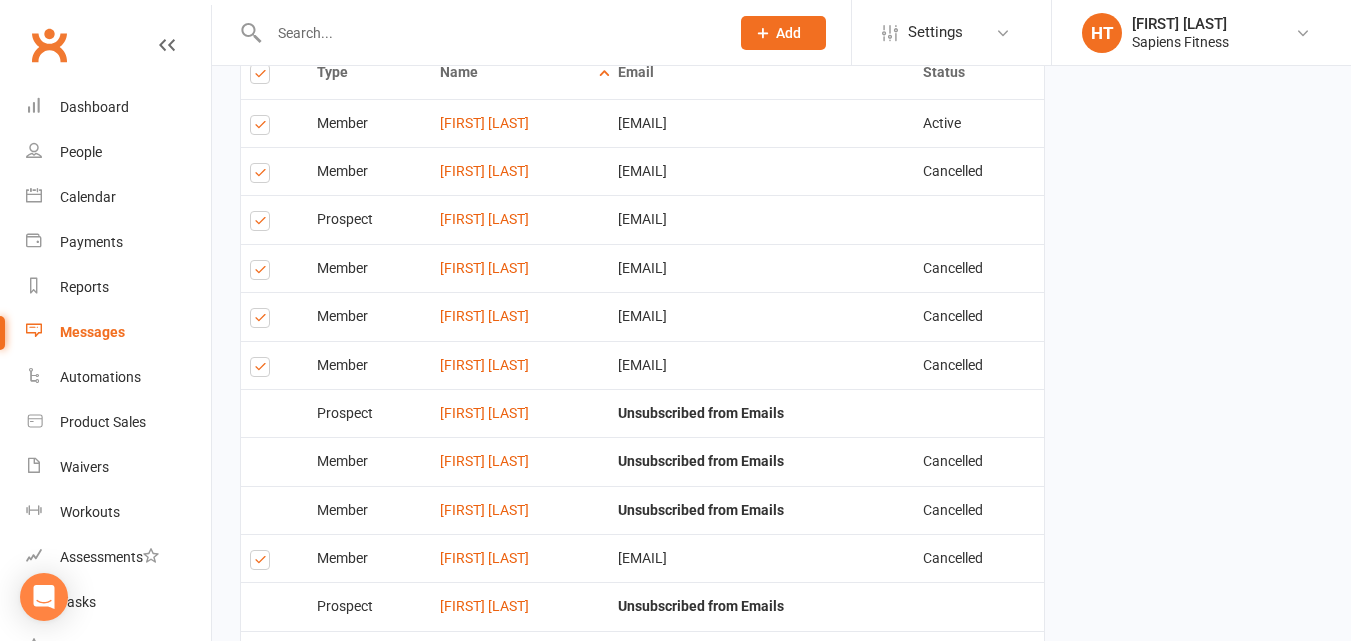 scroll, scrollTop: 0, scrollLeft: 0, axis: both 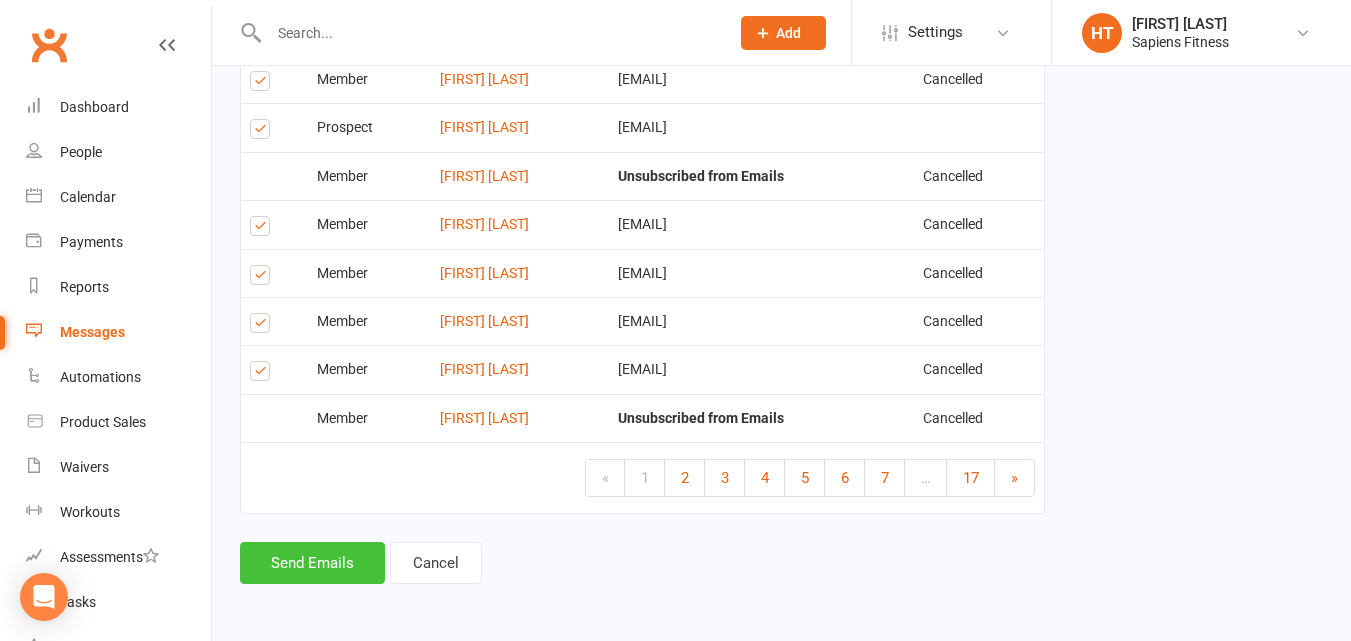 click on "Send Emails" at bounding box center (312, 563) 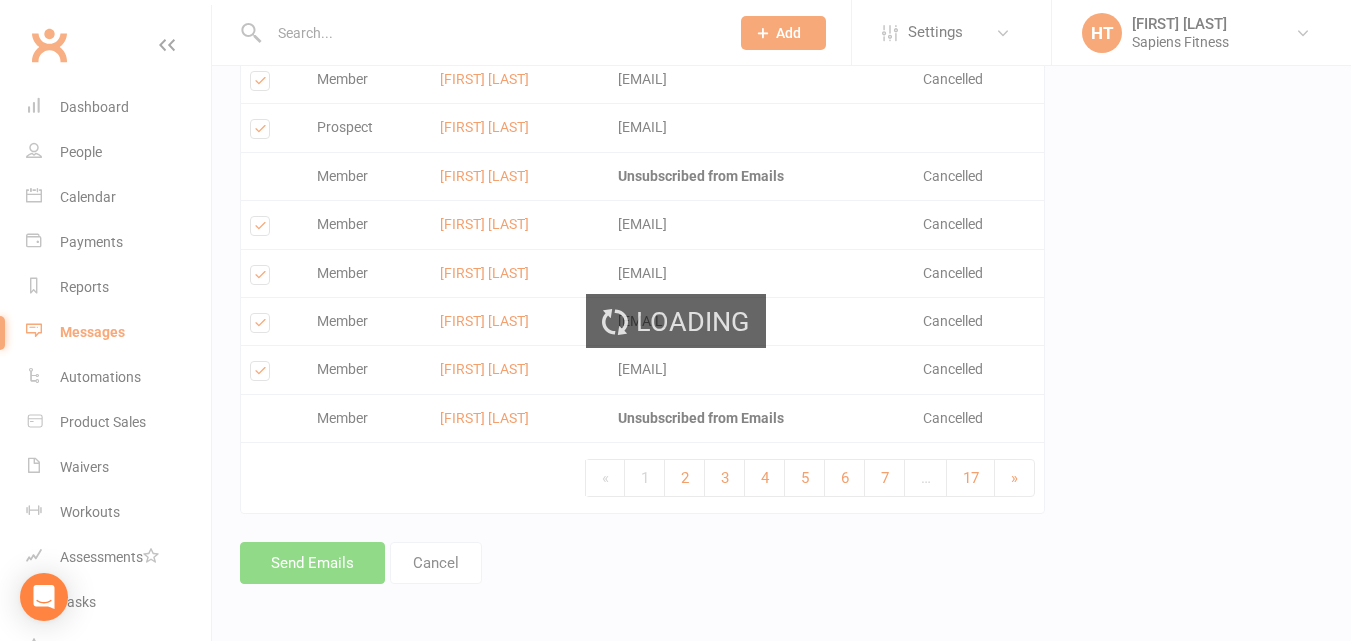 scroll, scrollTop: 3007, scrollLeft: 0, axis: vertical 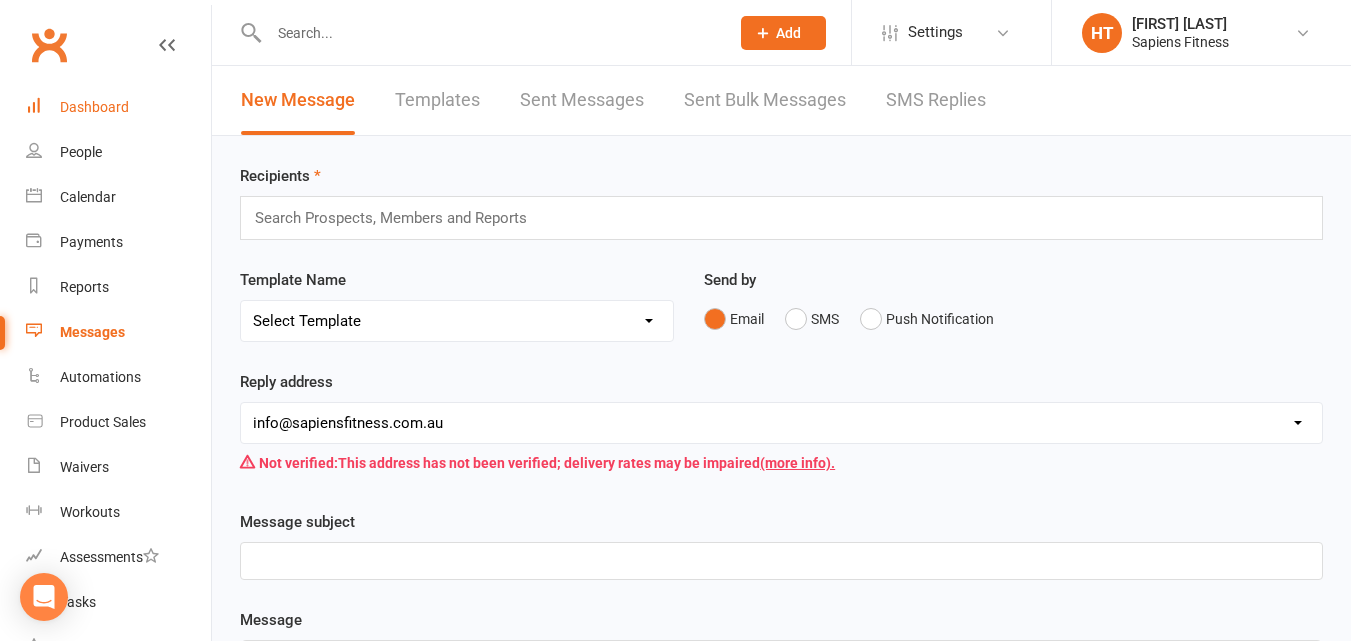 click on "Dashboard" at bounding box center (118, 107) 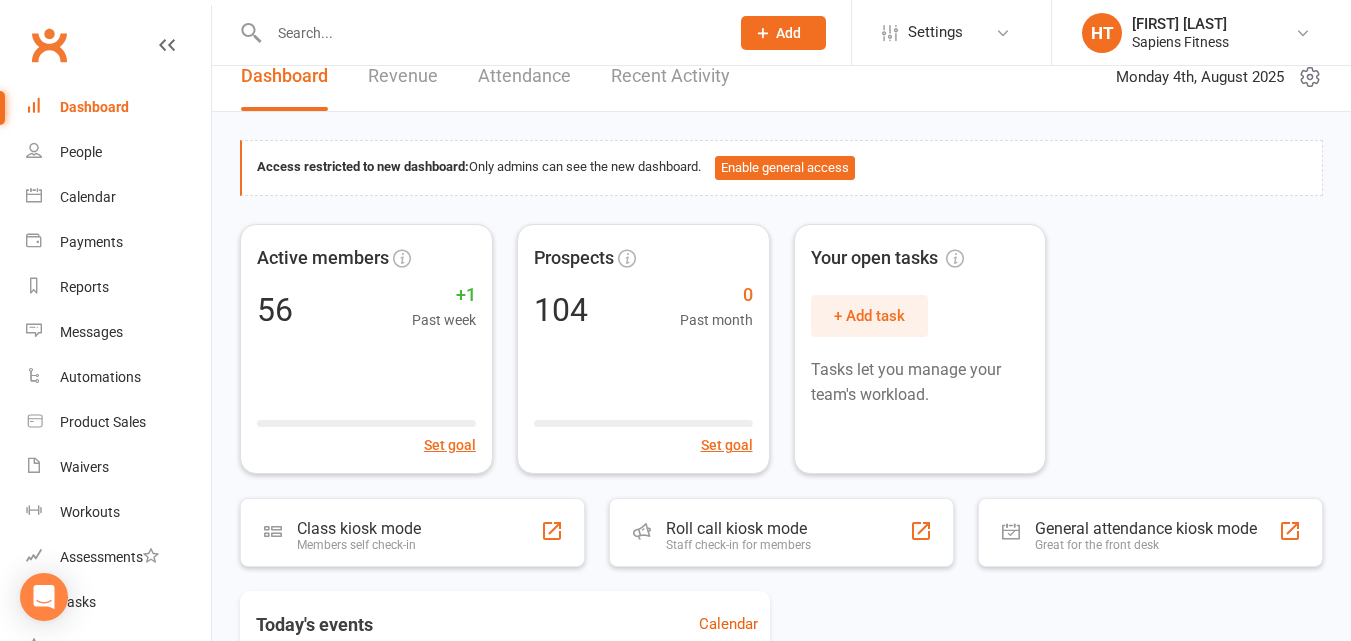 scroll, scrollTop: 0, scrollLeft: 0, axis: both 